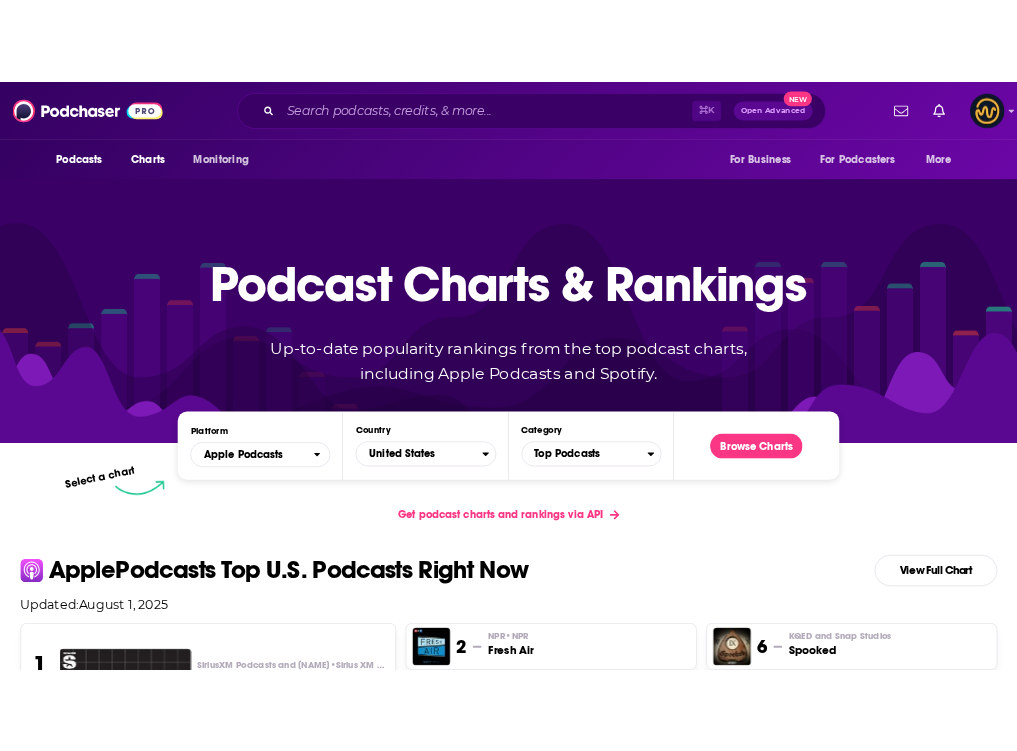 scroll, scrollTop: 0, scrollLeft: 0, axis: both 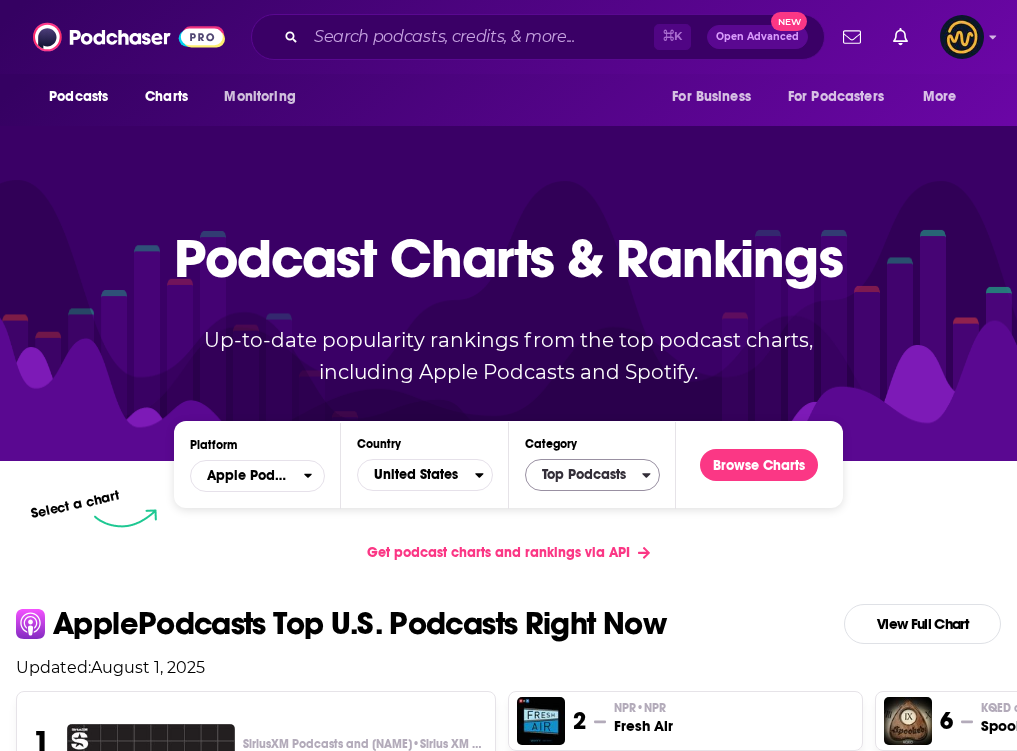 click on "Top Podcasts" at bounding box center [584, 475] 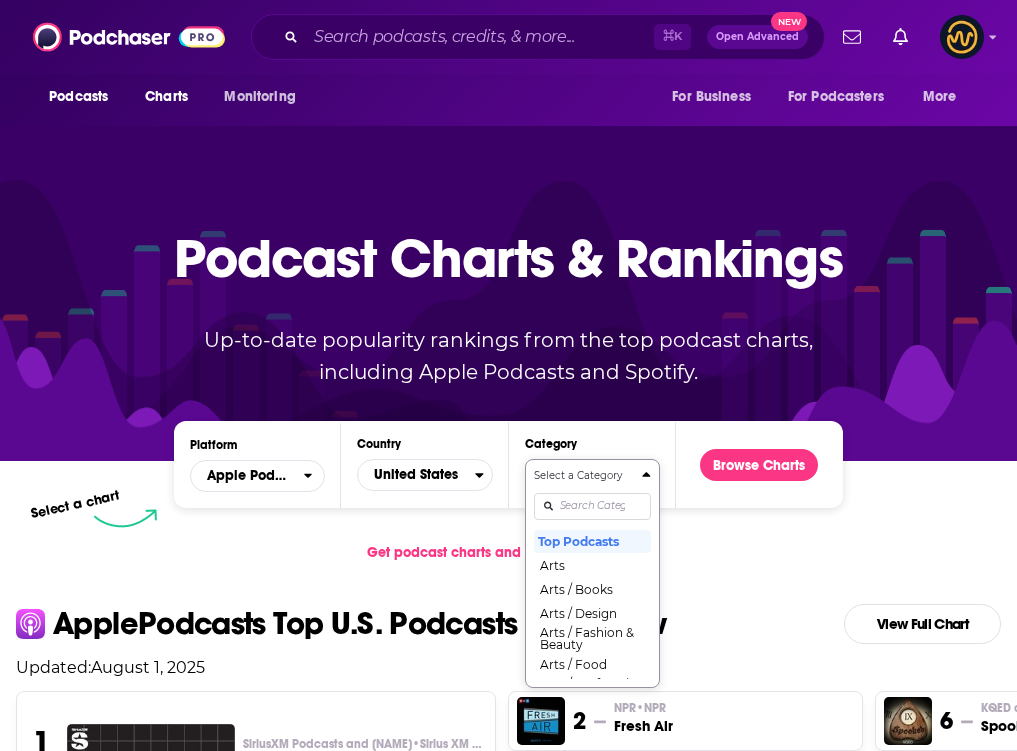 click at bounding box center (592, 506) 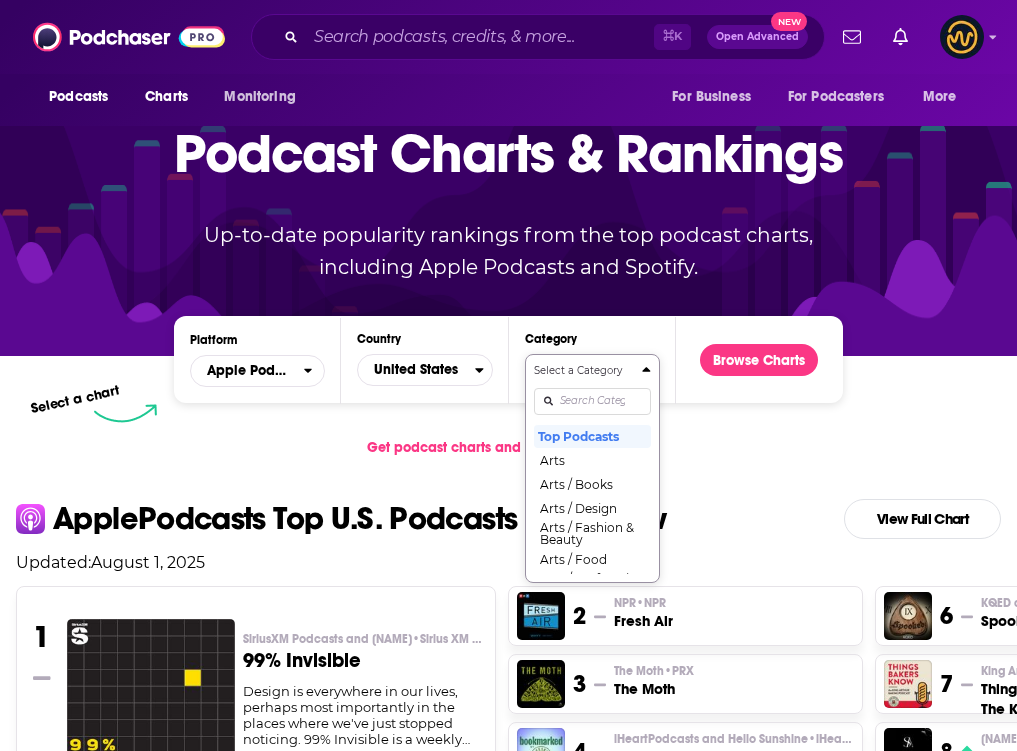 scroll, scrollTop: 131, scrollLeft: 0, axis: vertical 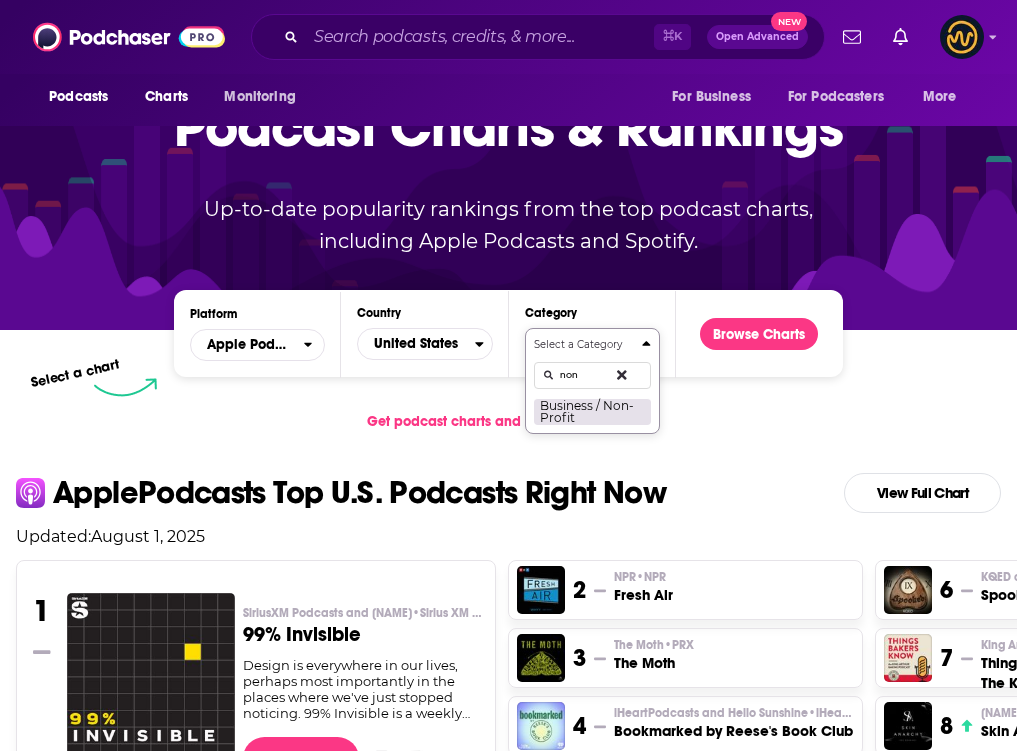 type on "non" 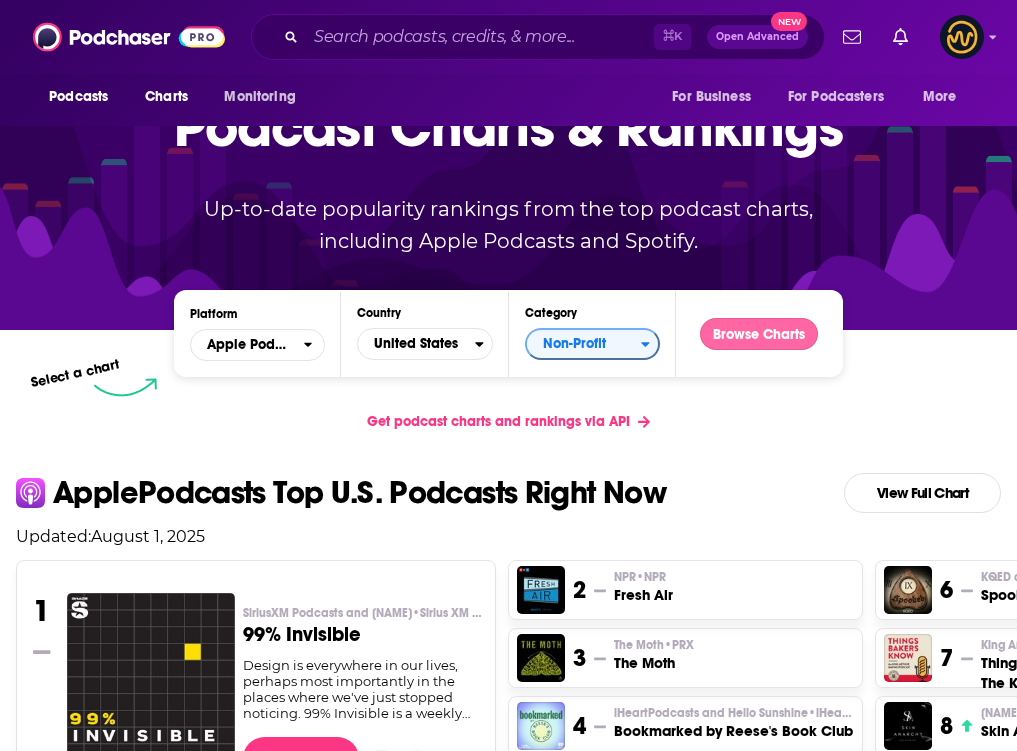 click on "Browse Charts" at bounding box center [759, 334] 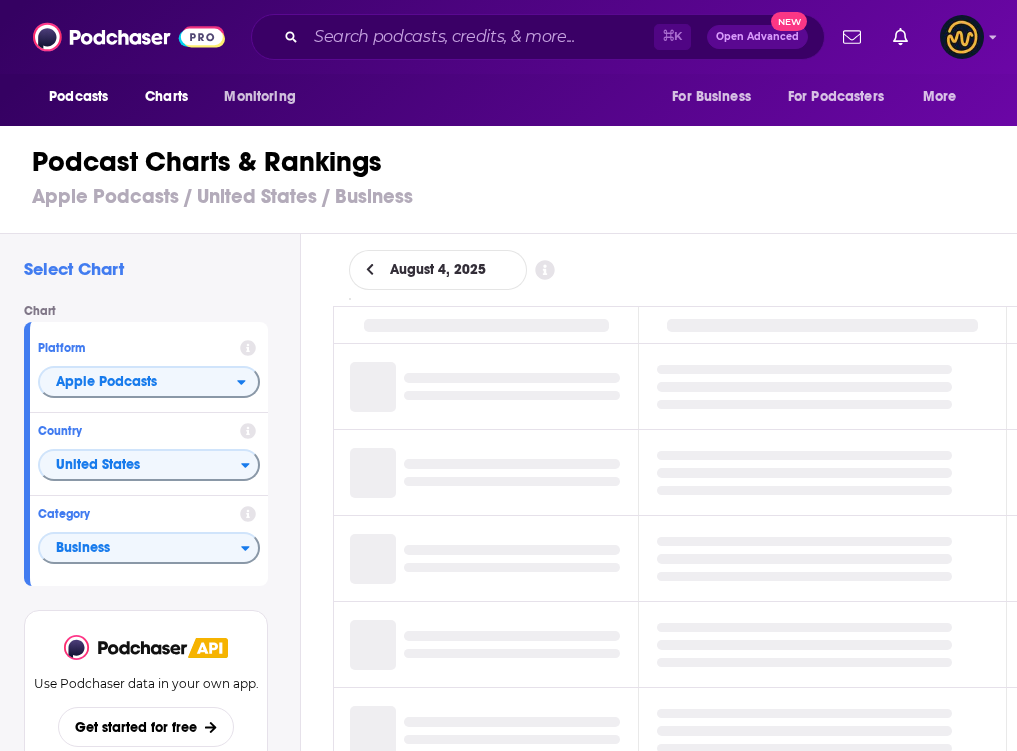 scroll, scrollTop: 0, scrollLeft: 0, axis: both 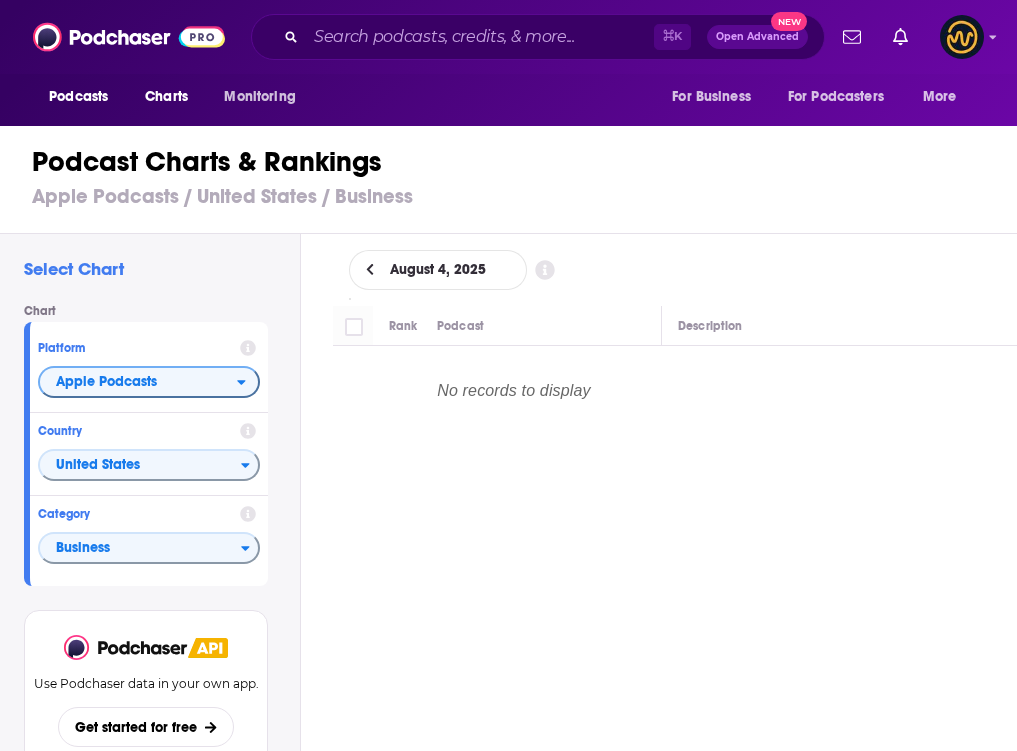 click 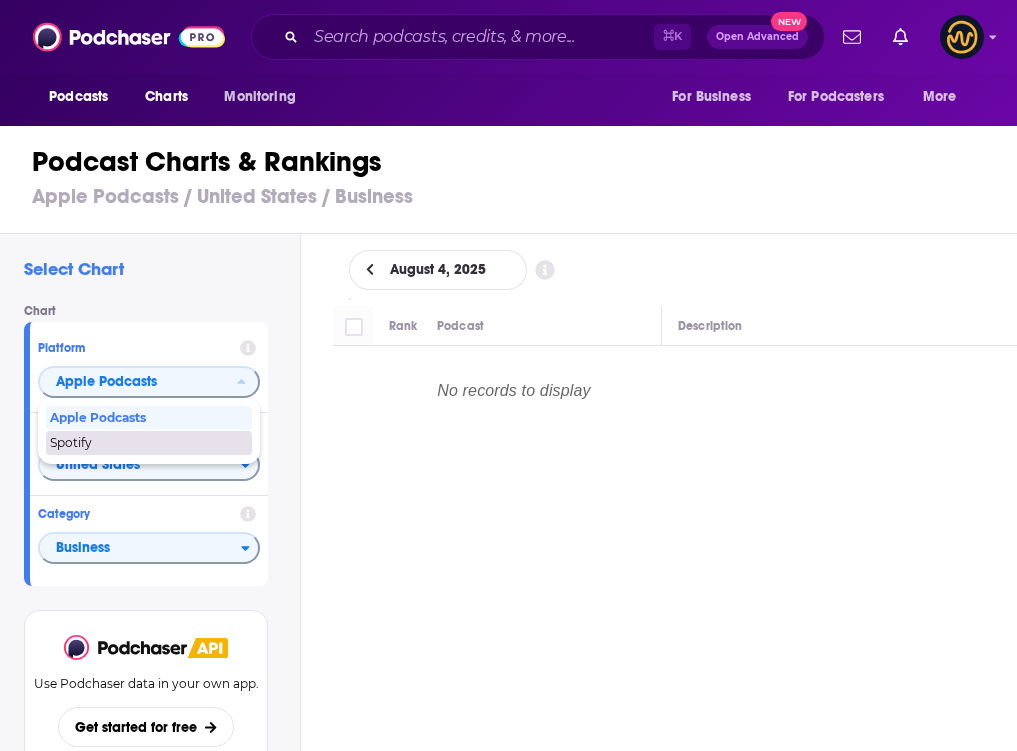 click on "Spotify" at bounding box center [148, 443] 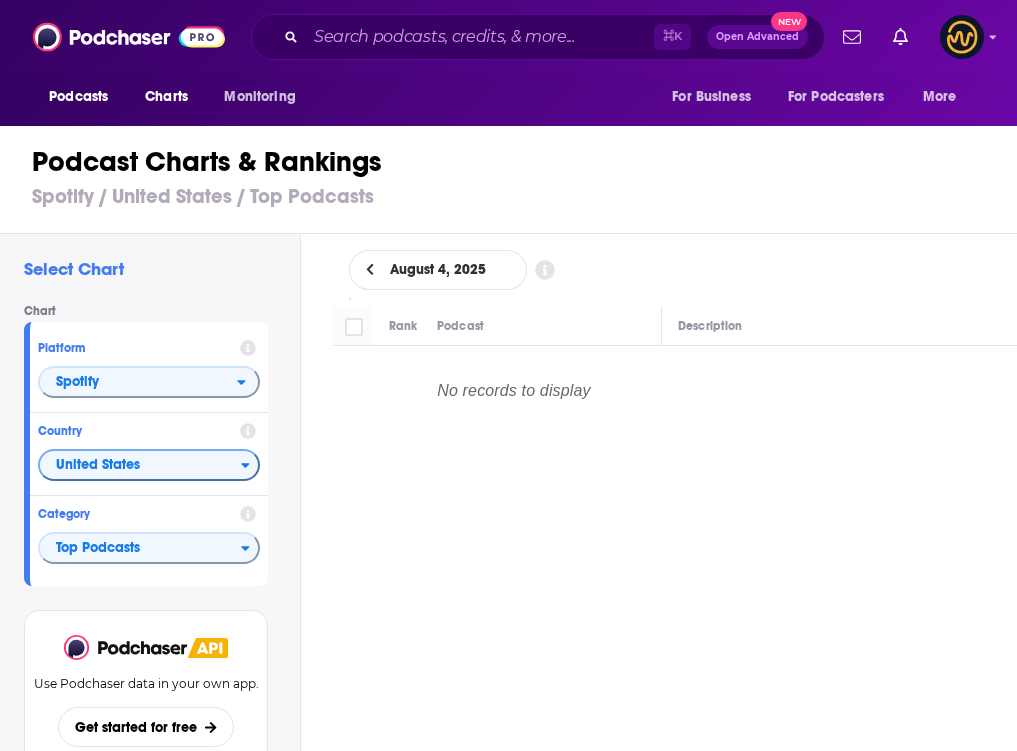 click 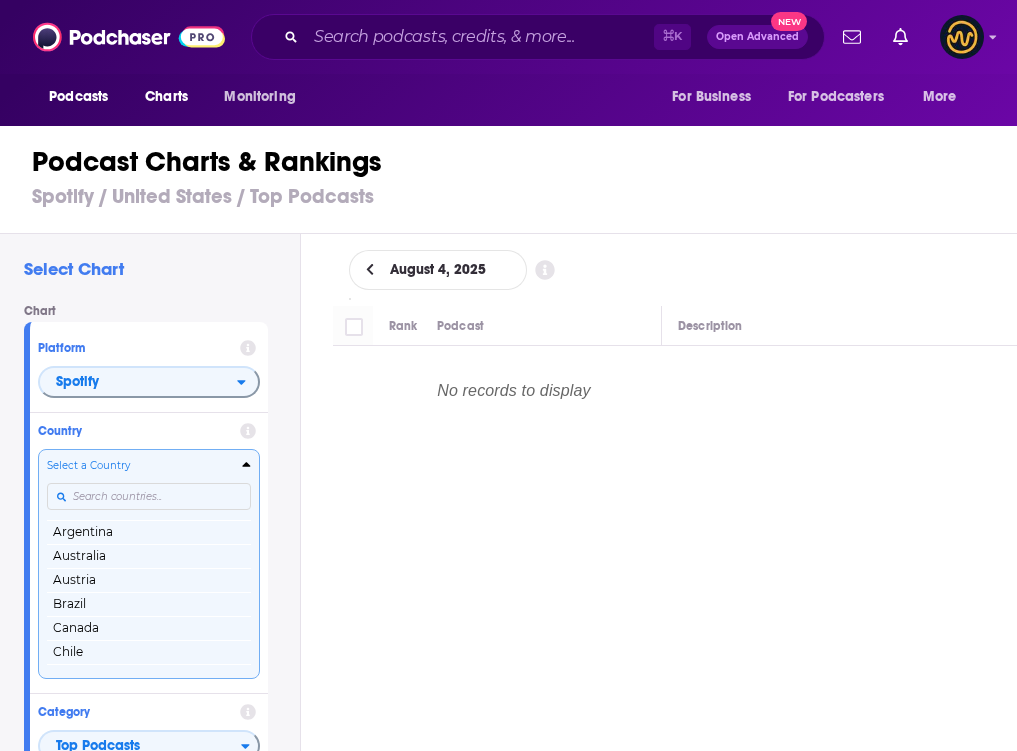 scroll, scrollTop: 474, scrollLeft: 0, axis: vertical 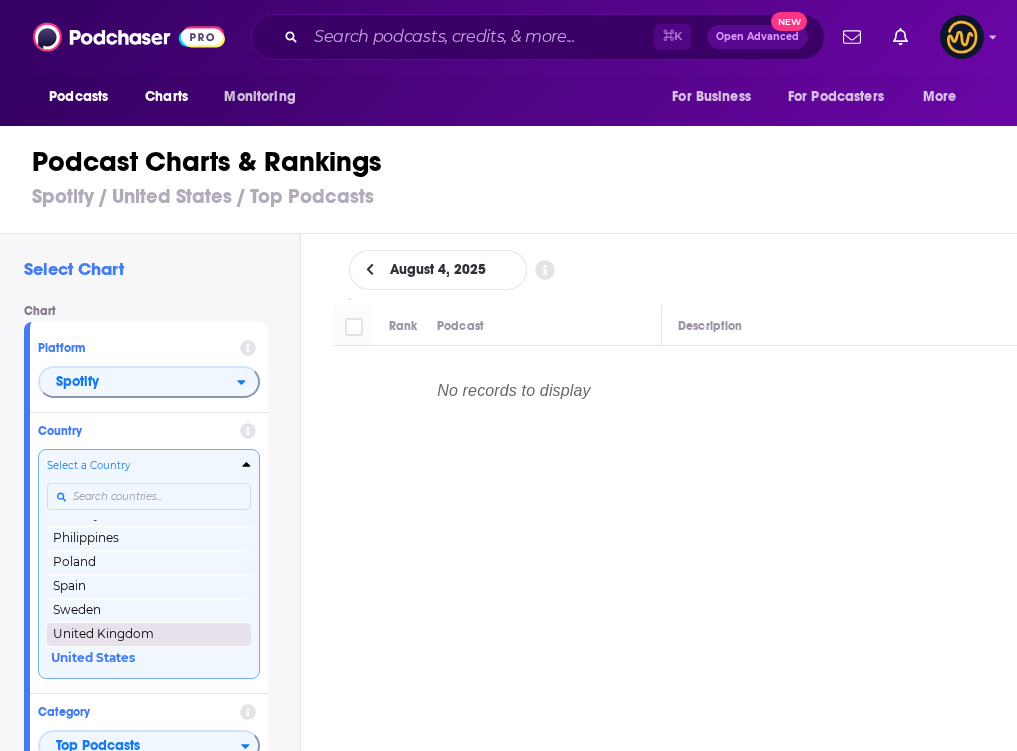 click on "United Kingdom" at bounding box center (149, 634) 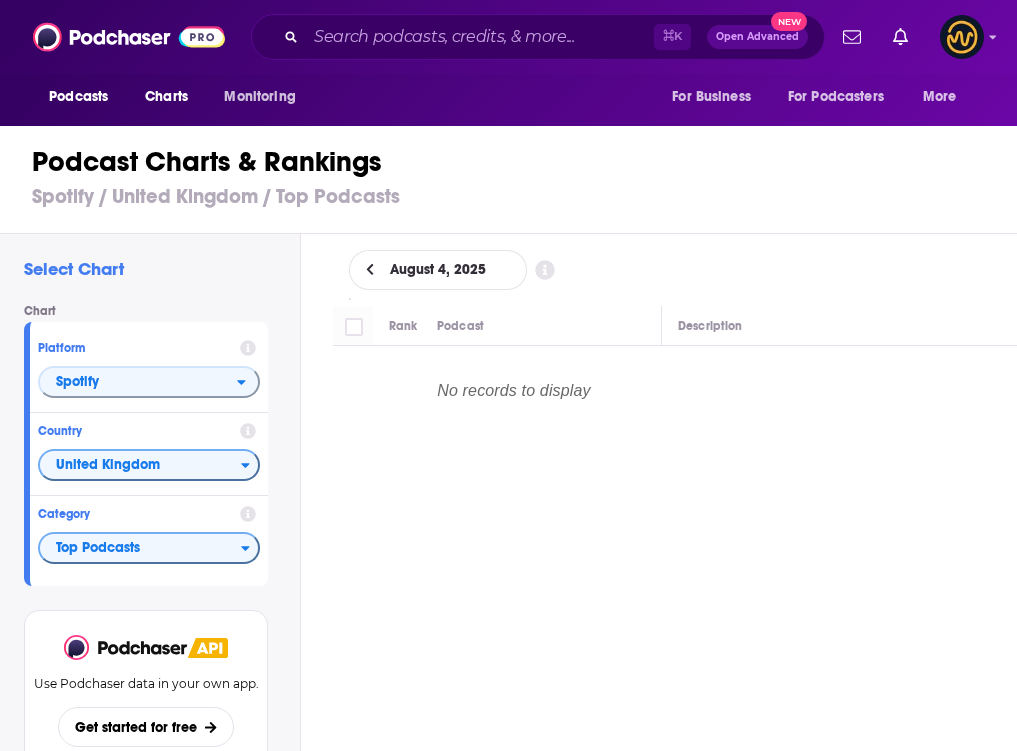 click on "Top Podcasts" at bounding box center [140, 549] 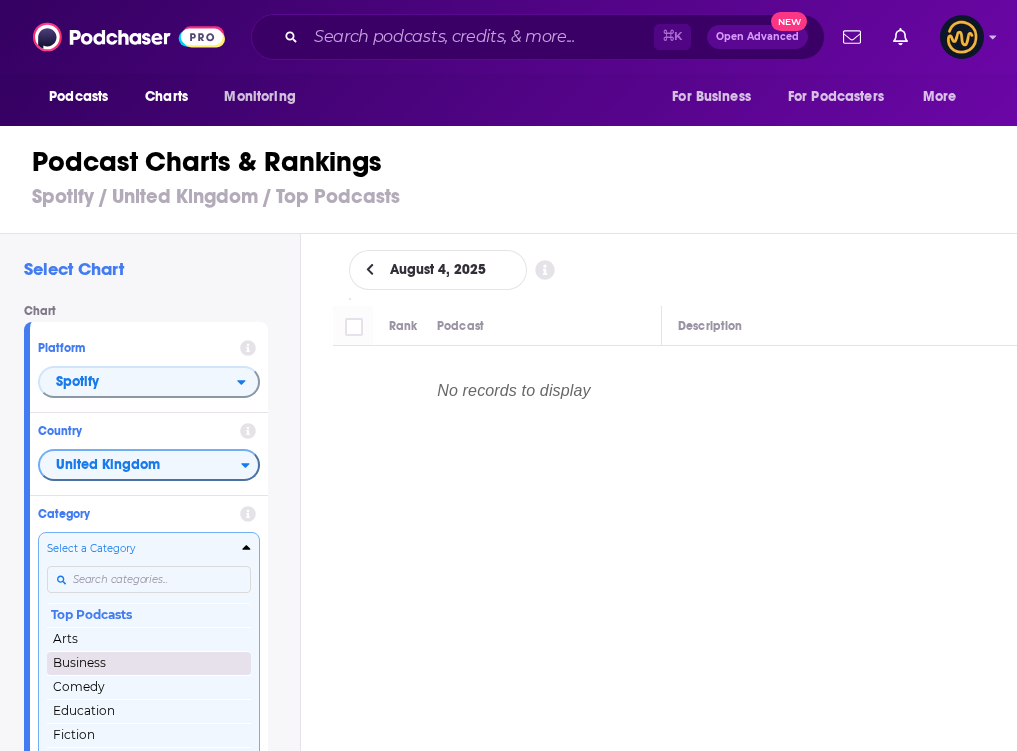 click on "Business" at bounding box center [149, 663] 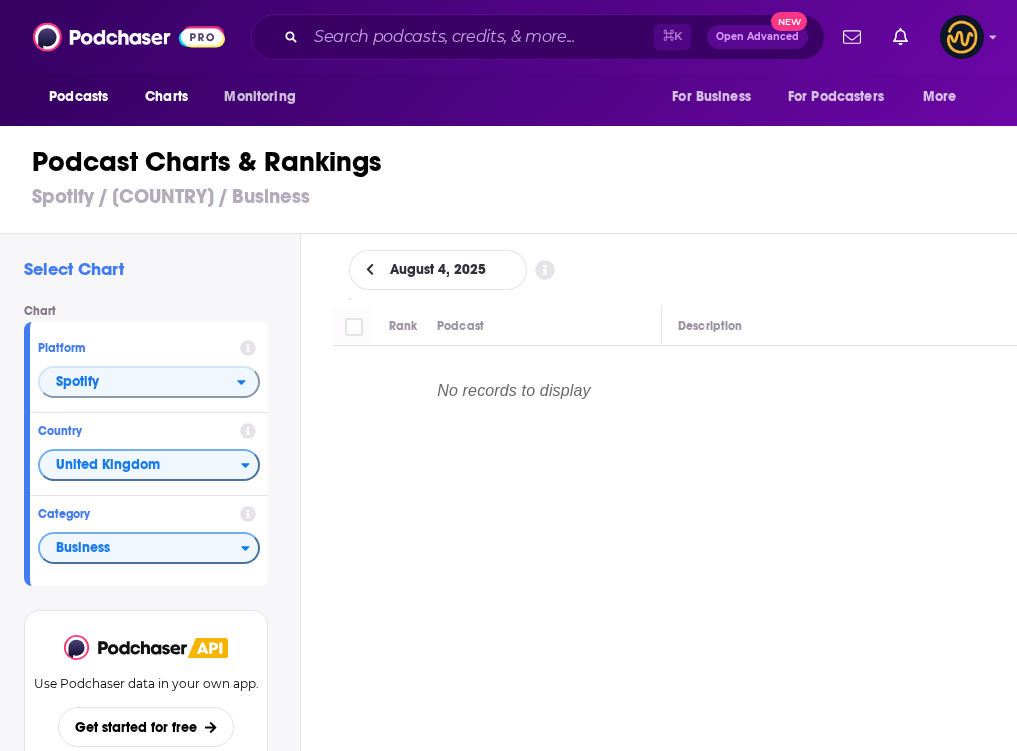 click 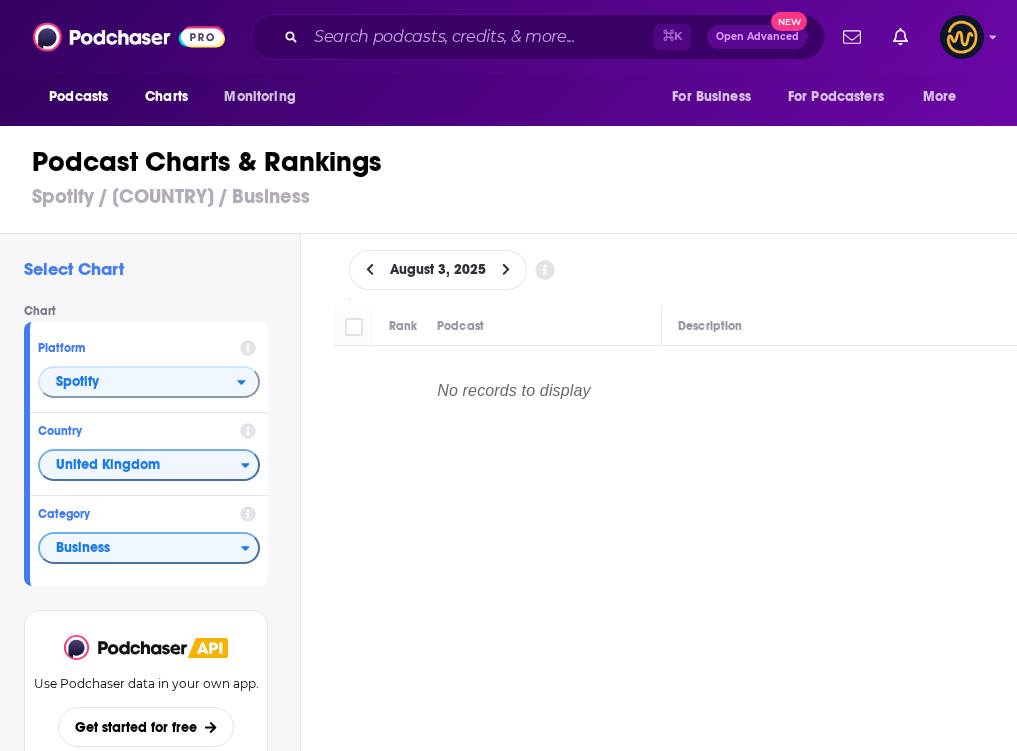 click 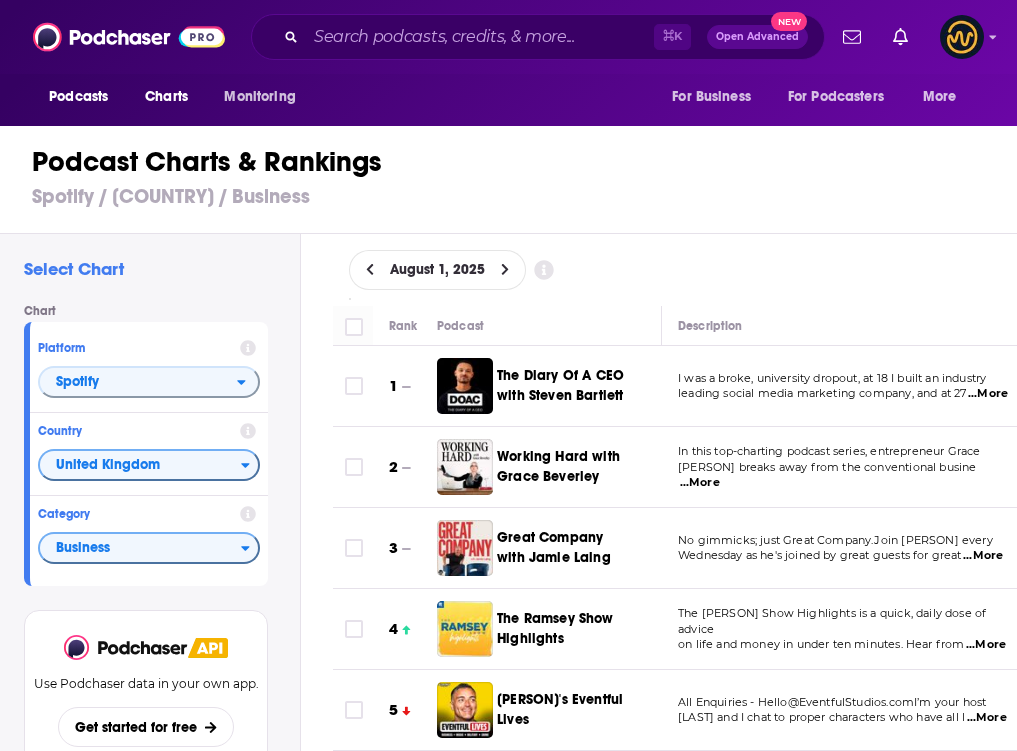 click 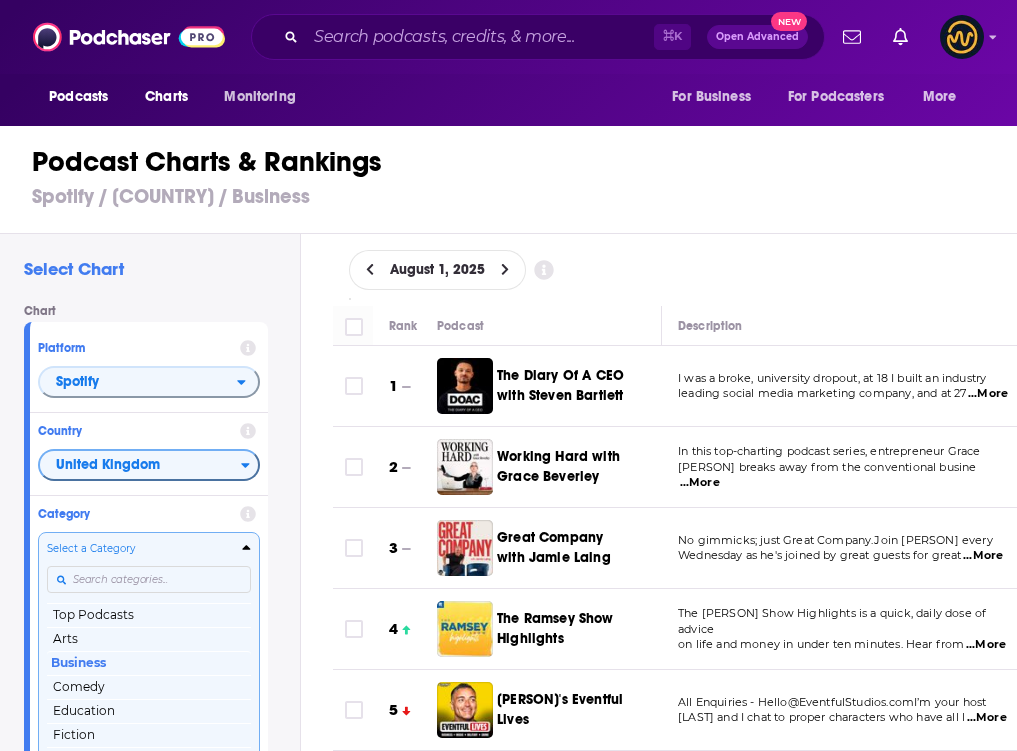 click on "Select a Category Top Podcasts Arts Business Comedy Education Fiction Health & Fitness History Leisure Music News Religion & Spirituality Science Society & Culture Sports Technology True Crime TV & Film" at bounding box center (149, 646) 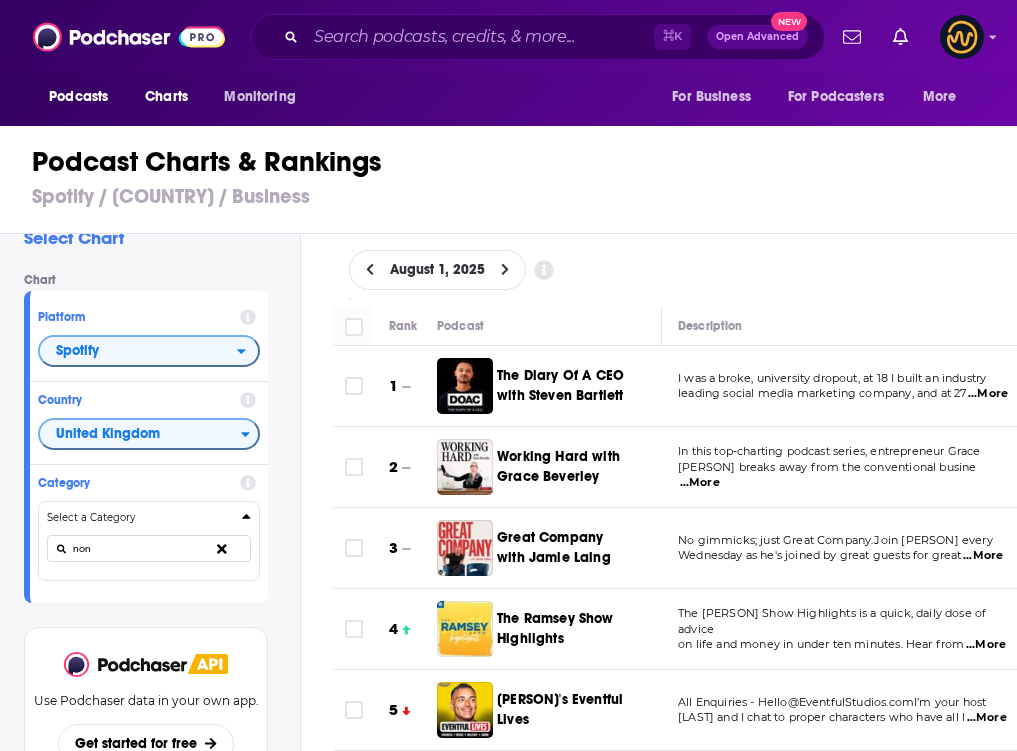 click 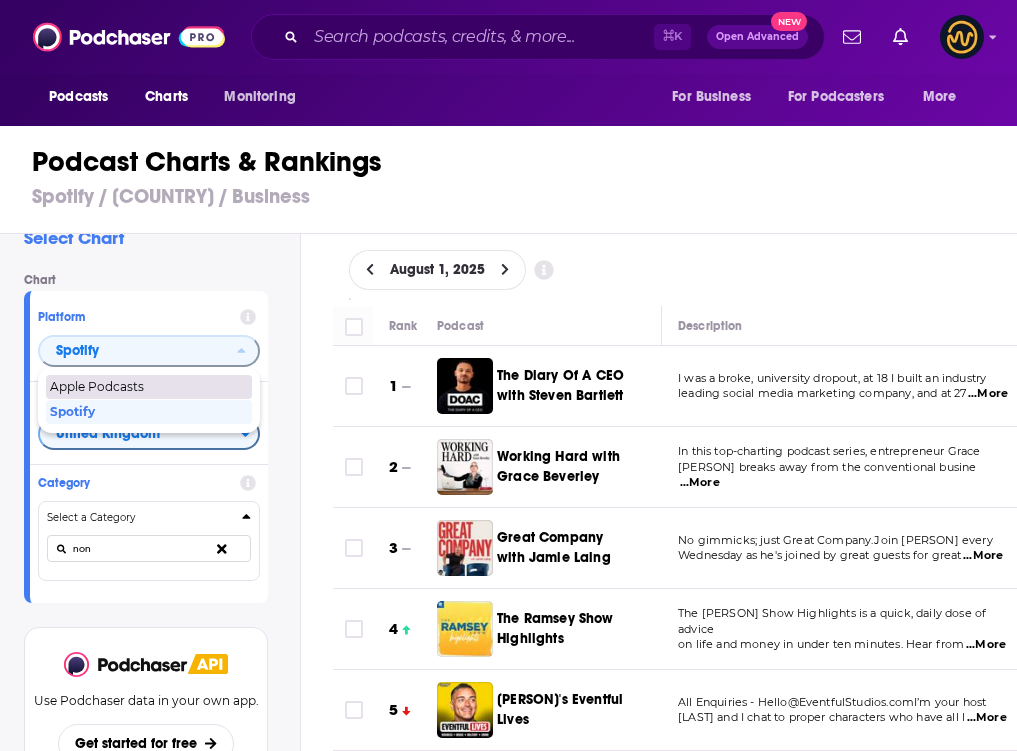click on "Apple Podcasts" at bounding box center [149, 387] 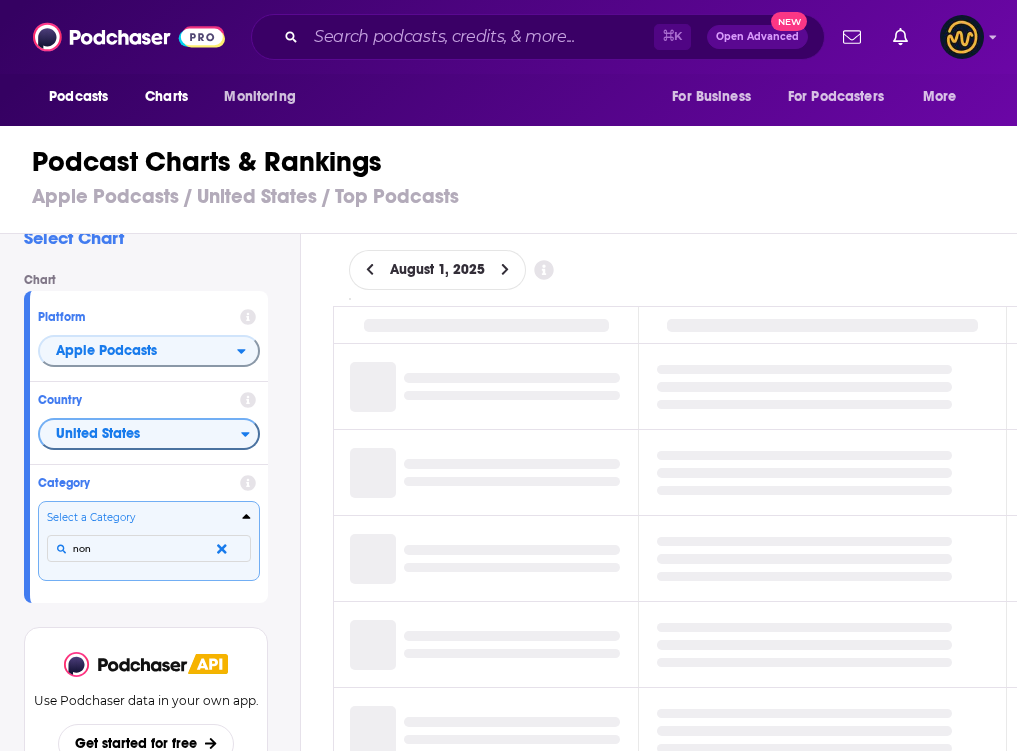 click on "non" at bounding box center [149, 548] 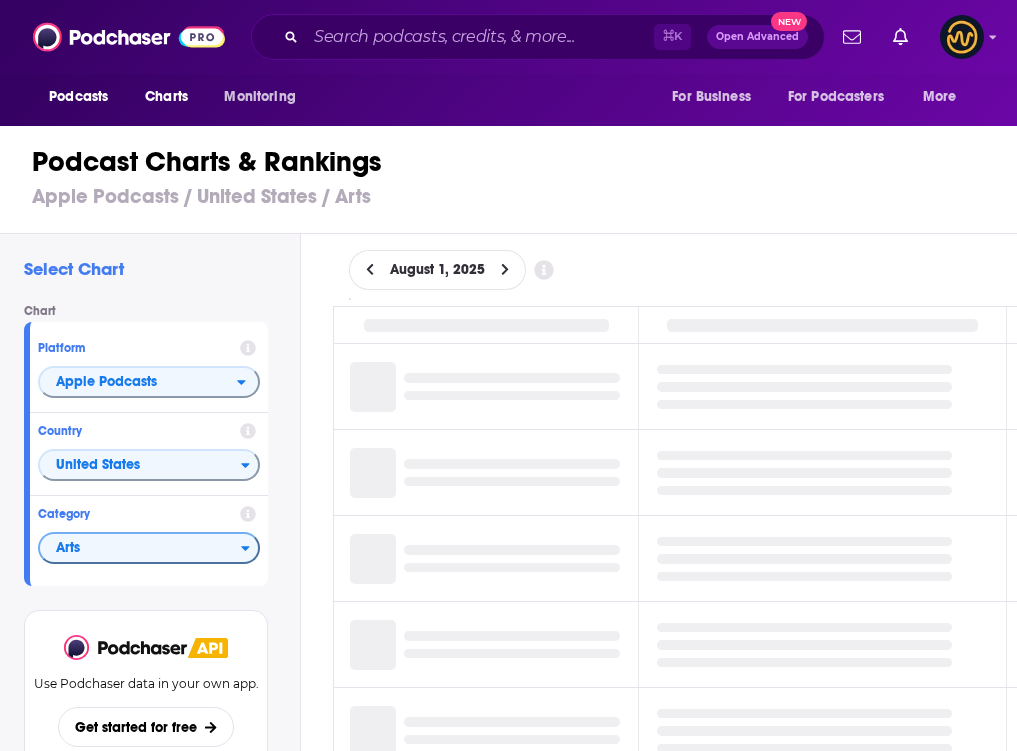 click on "Arts" at bounding box center (140, 549) 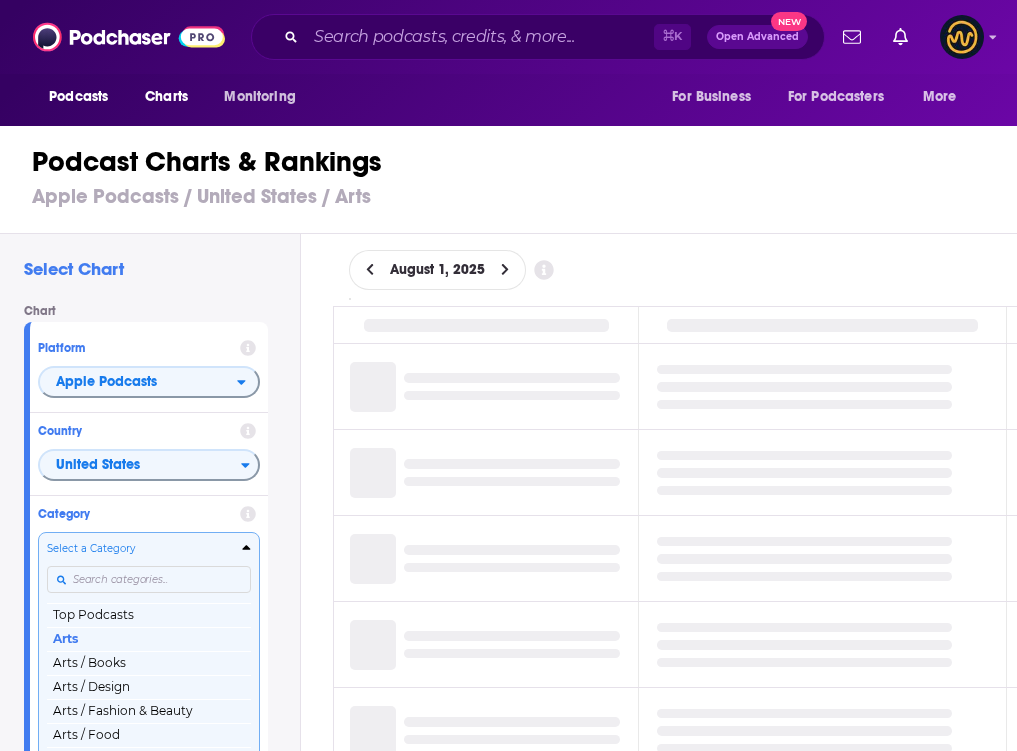 click at bounding box center (149, 580) 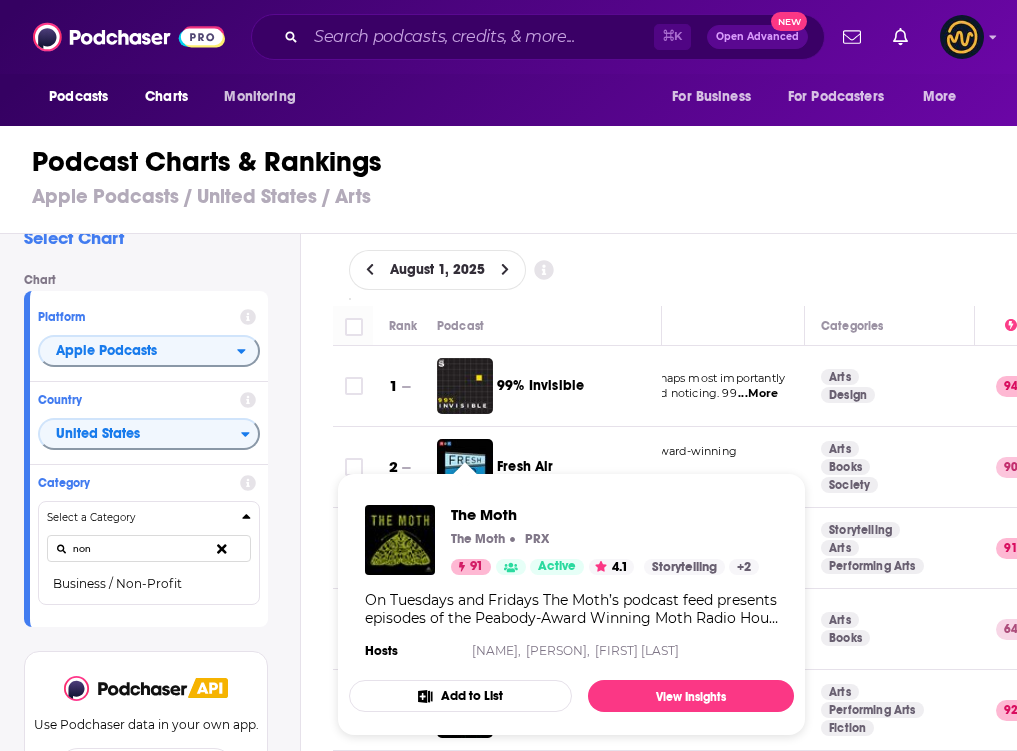 scroll, scrollTop: 0, scrollLeft: 231, axis: horizontal 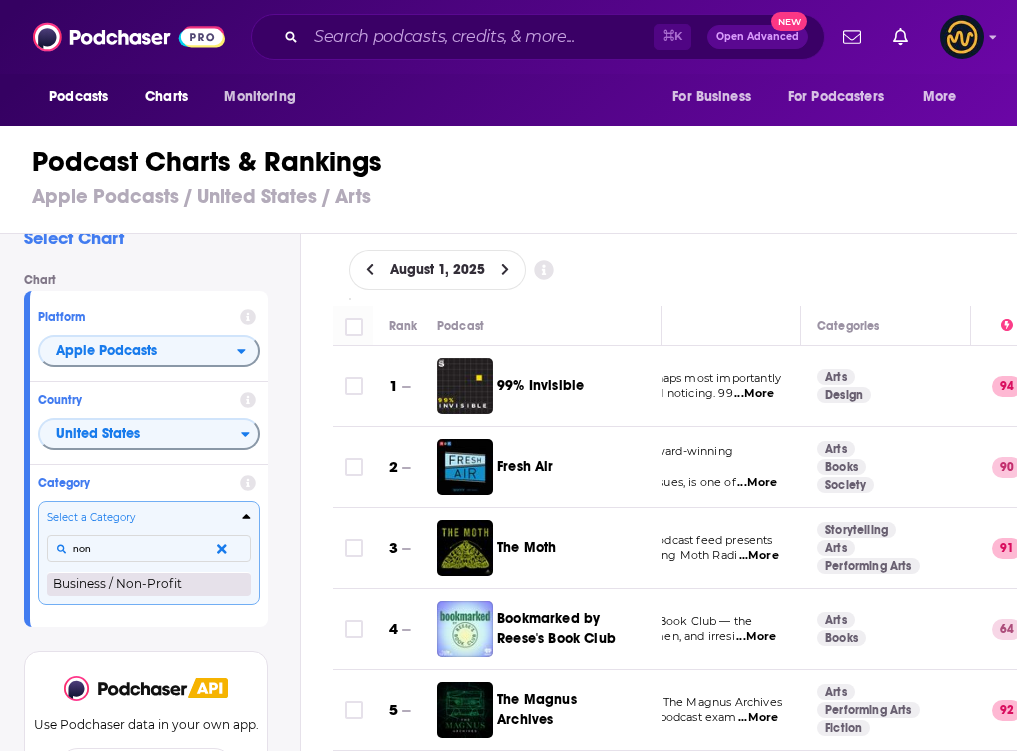 type on "non" 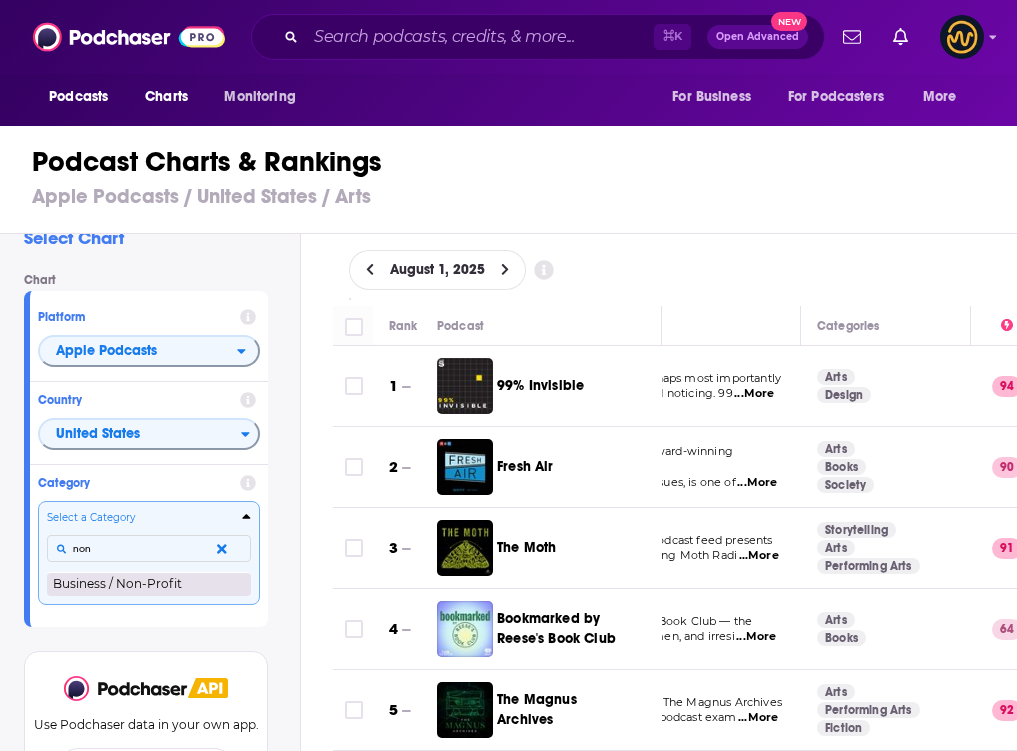 click on "Business / Non-Profit" at bounding box center [149, 584] 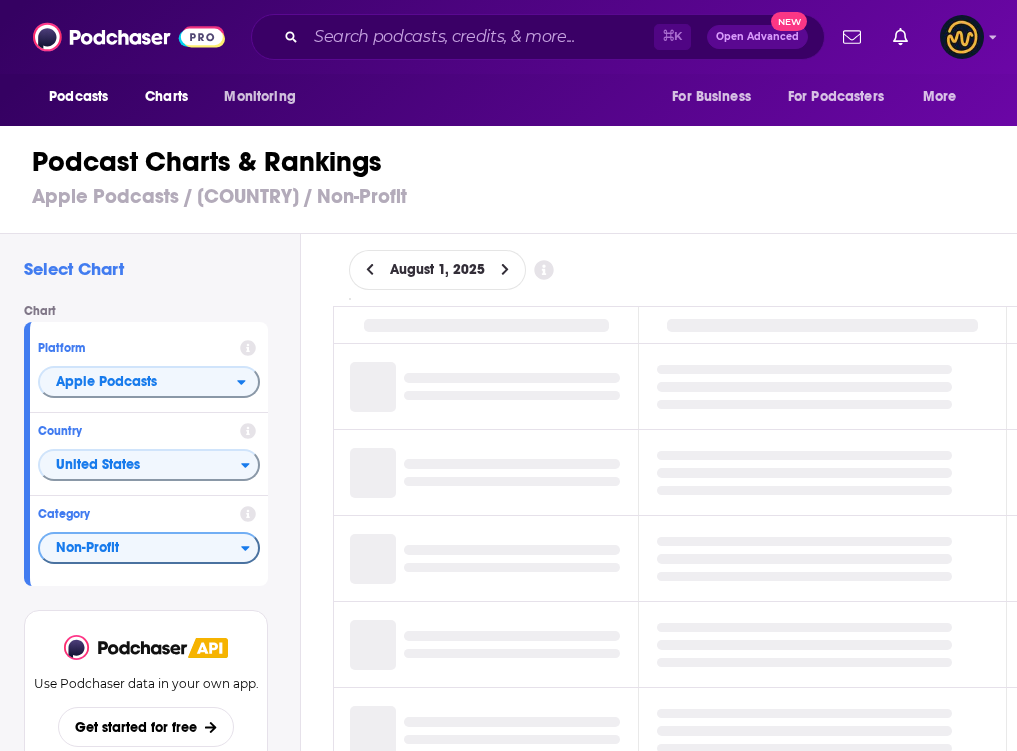 scroll, scrollTop: 0, scrollLeft: 0, axis: both 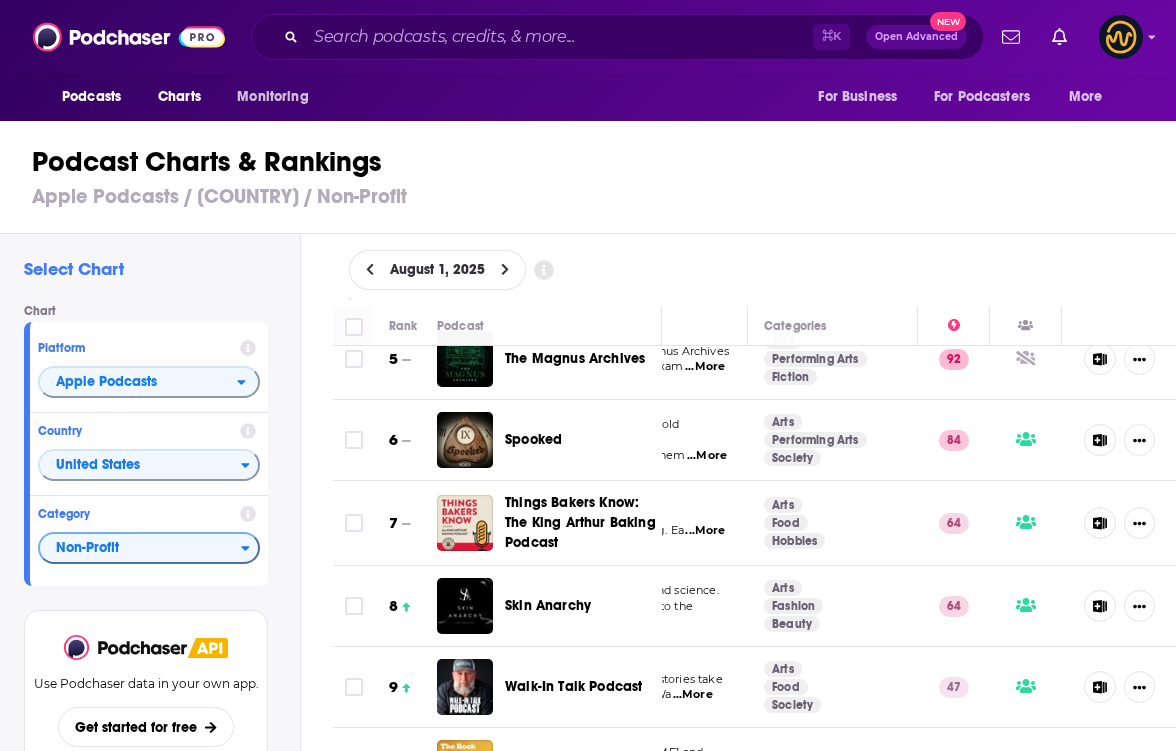 click 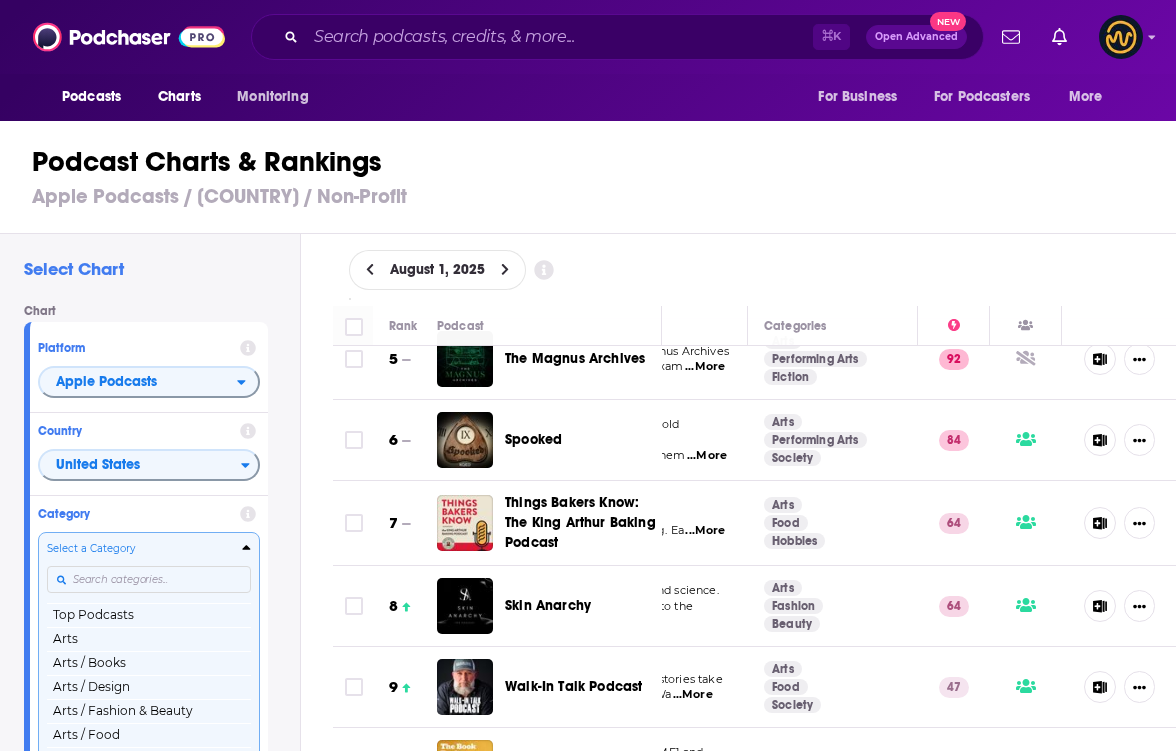 scroll, scrollTop: 210, scrollLeft: 0, axis: vertical 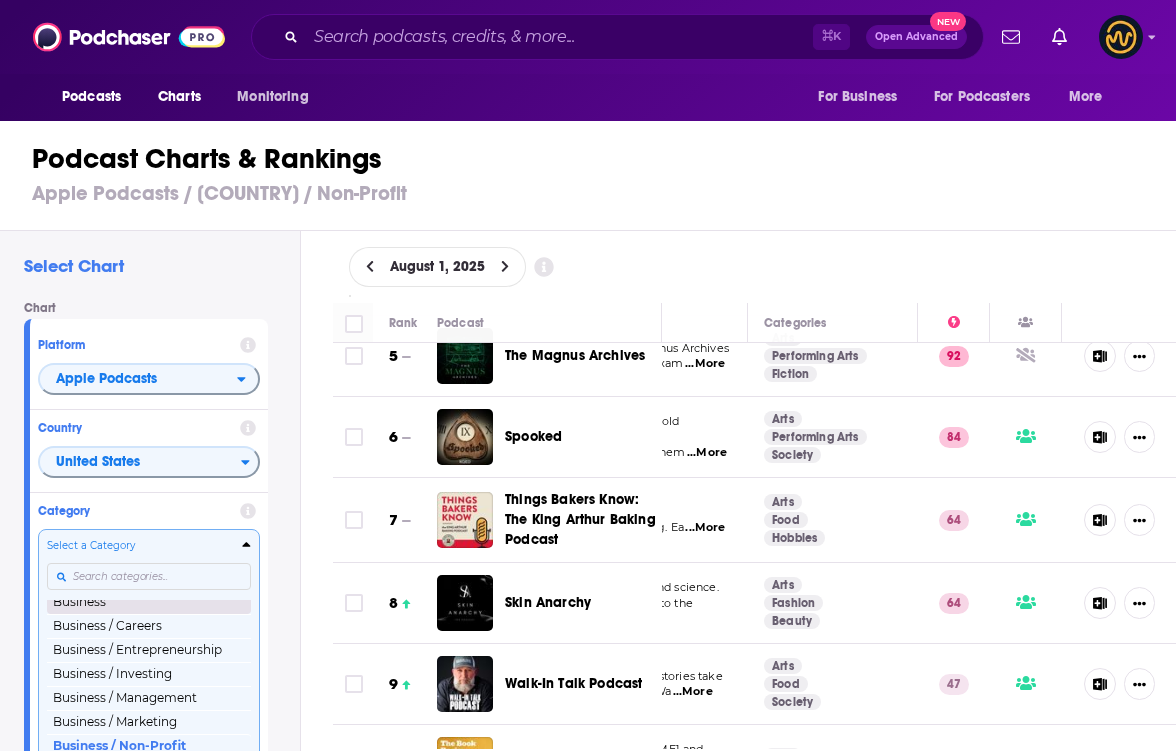 click on "Business" at bounding box center [149, 602] 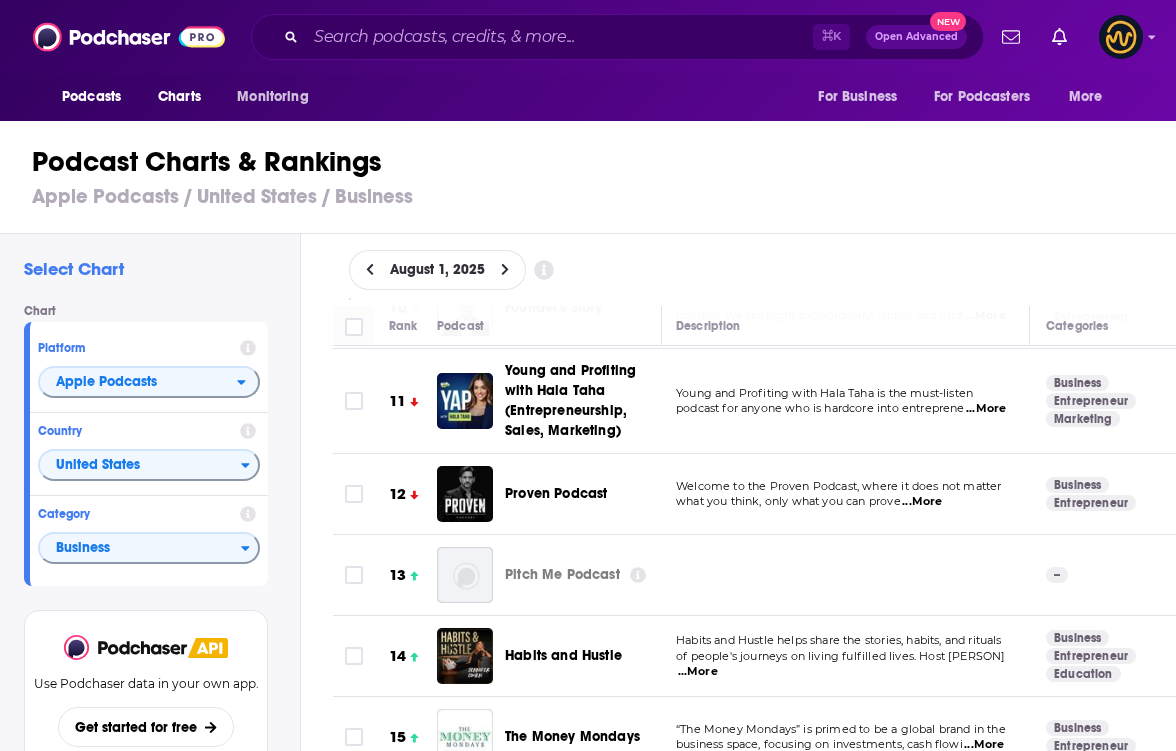 scroll, scrollTop: 930, scrollLeft: 2, axis: both 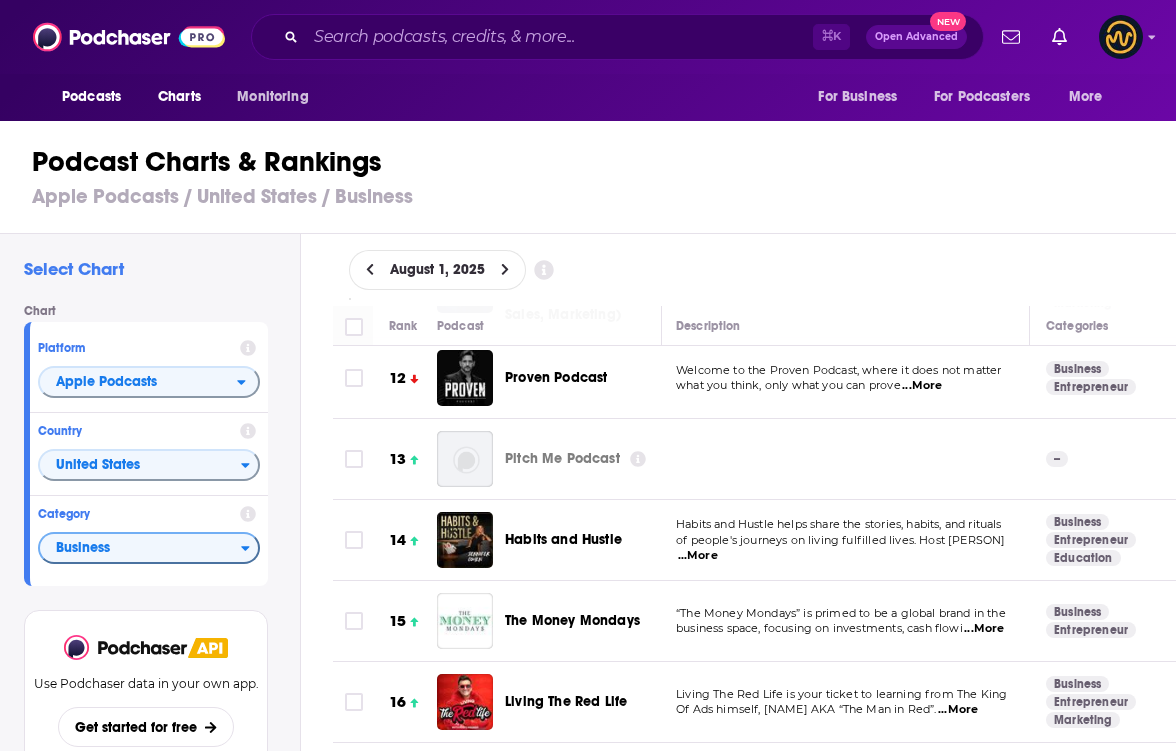 click 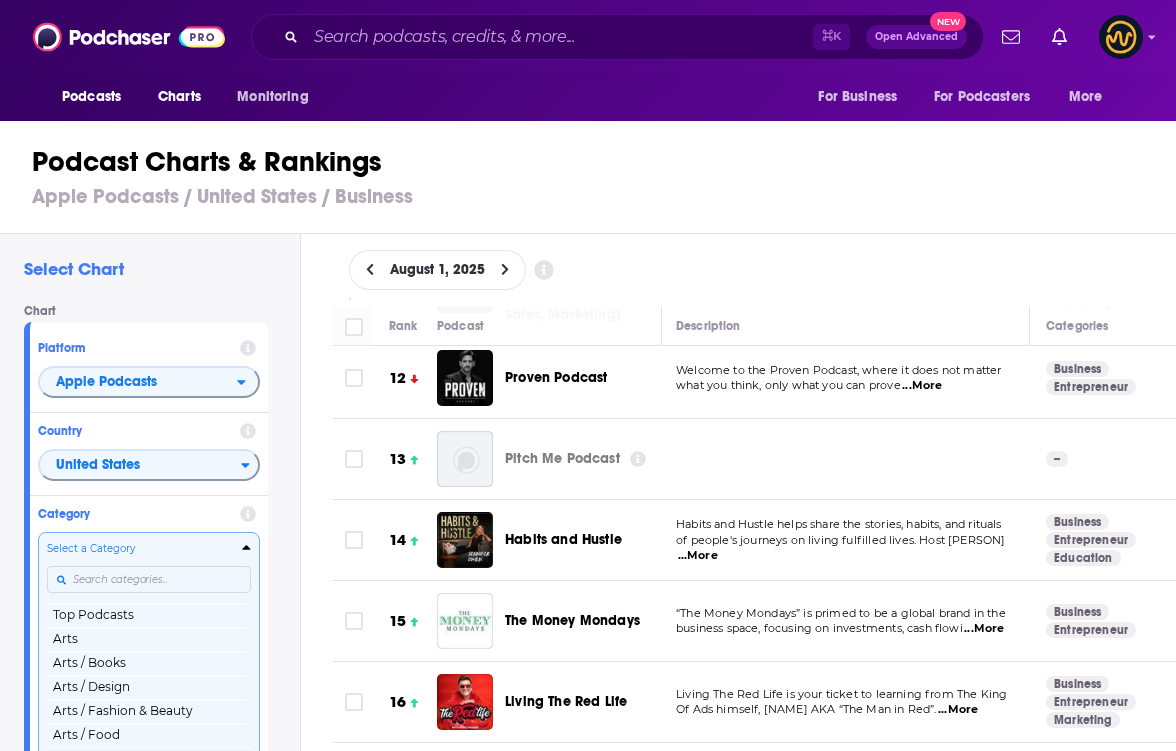 scroll, scrollTop: 3, scrollLeft: 0, axis: vertical 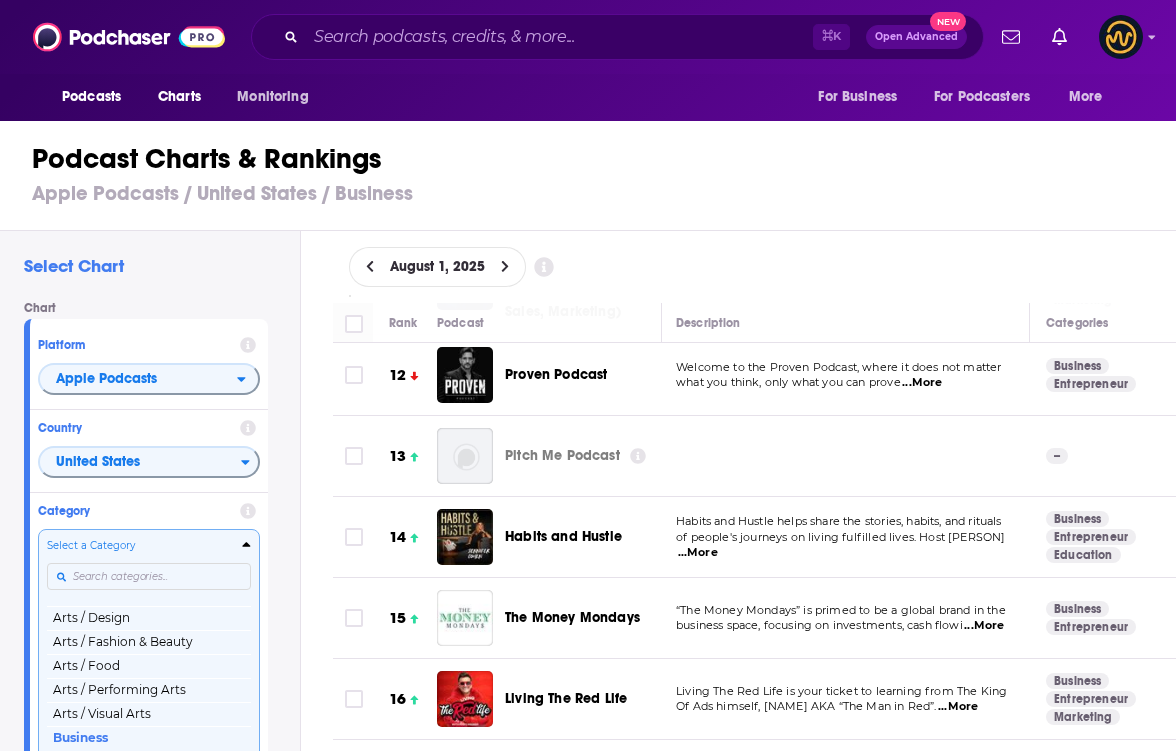 click on "Select a Category Top Podcasts Arts Arts / Books Arts / Design Arts / Fashion & Beauty Arts / Food Arts / Performing Arts Arts / Visual Arts Business Business / Careers Business / Entrepreneurship Business / Investing Business / Management Business / Marketing Business / Non-Profit Comedy Comedy / Comedy Interviews Comedy / Improv Comedy / Stand-Up Education Education / Courses Education / How To Education / Language Learning Education / Self-Improvement Fiction Fiction / Comedy Fiction Fiction / Drama Fiction / Science Fiction Government Health & Fitness Health & Fitness / Alternative Health Health & Fitness / Fitness Health & Fitness / Medicine Health & Fitness / Mental Health Health & Fitness / Nutrition Health & Fitness / Sexuality History Kids & Family Kids & Family / Education for Kids Kids & Family / Parenting Kids & Family / Pets & Animals Kids & Family / Stories for Kids Leisure Leisure / Animation & Manga Leisure / Automotive Leisure / Aviation Leisure / Crafts Leisure / Games Leisure / Hobbies News" at bounding box center [149, 643] 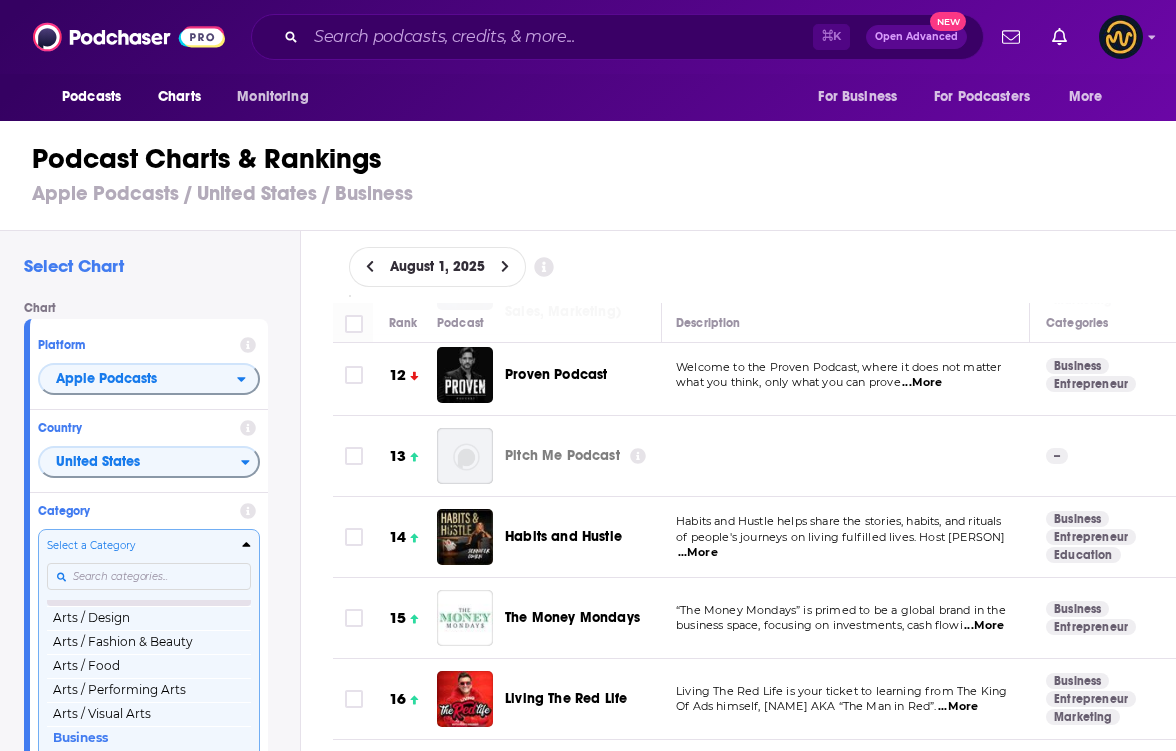 click on "Arts / Books" at bounding box center (149, 594) 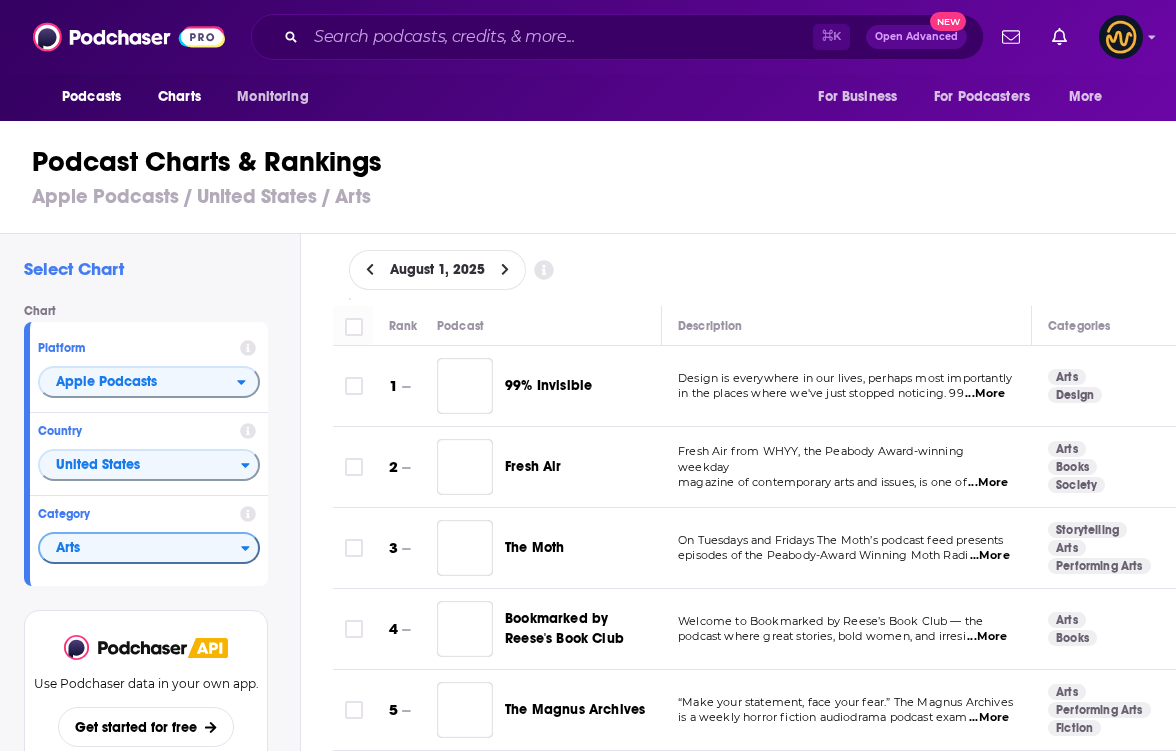 click 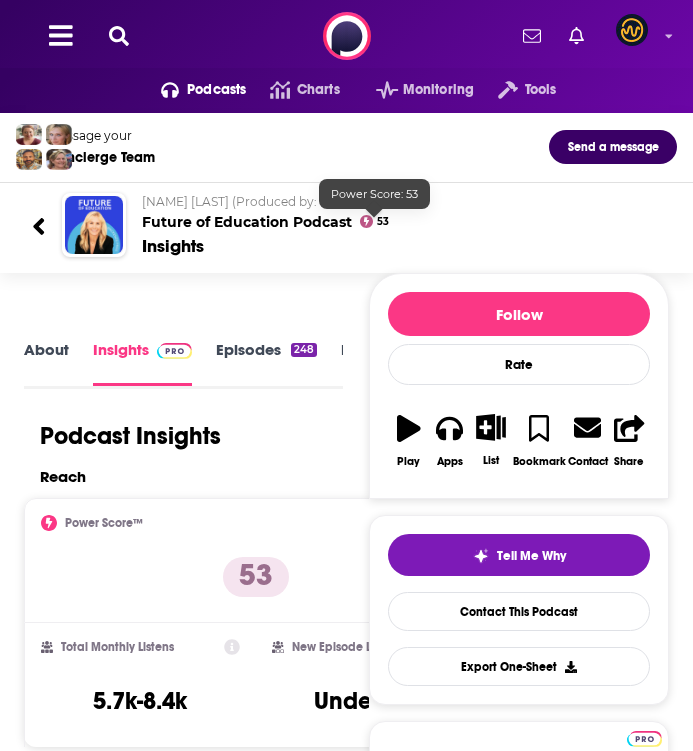 scroll, scrollTop: 0, scrollLeft: 0, axis: both 